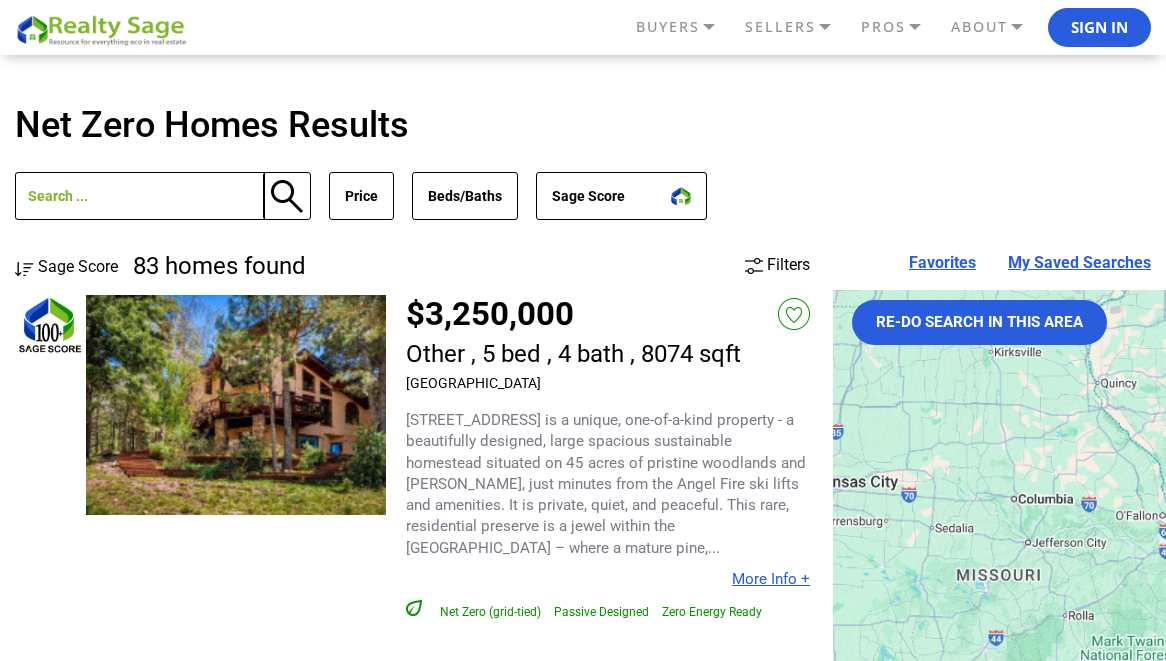 scroll, scrollTop: 2200, scrollLeft: 0, axis: vertical 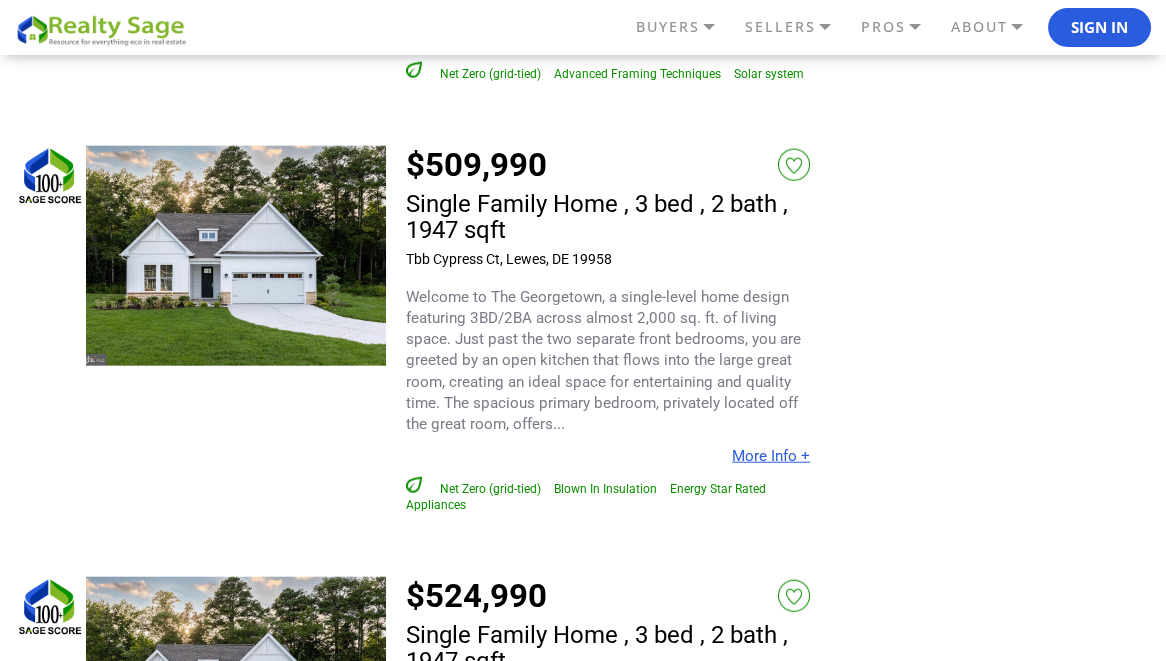 click on "More Info +" at bounding box center (771, 456) 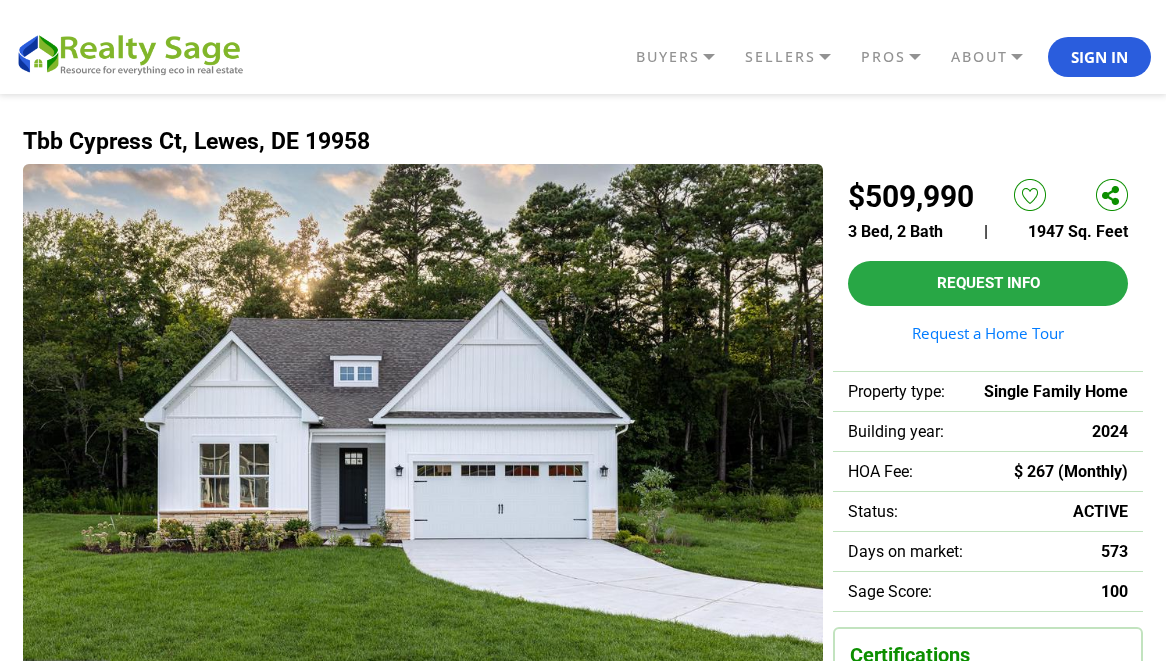 scroll, scrollTop: 0, scrollLeft: 0, axis: both 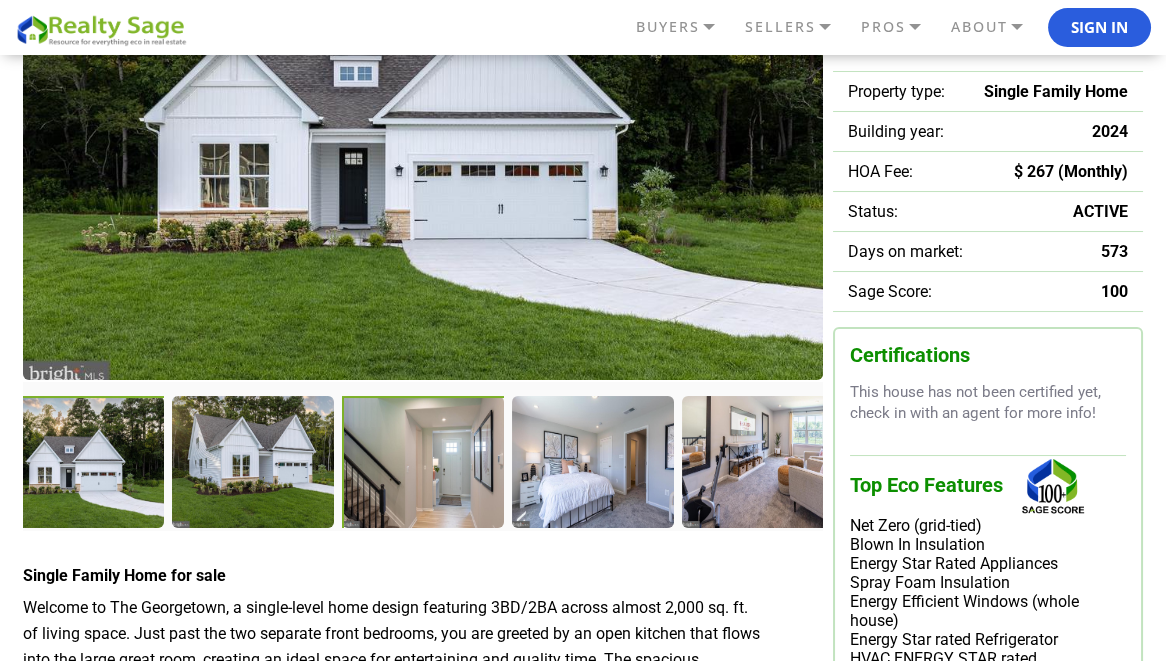 click at bounding box center [425, 464] 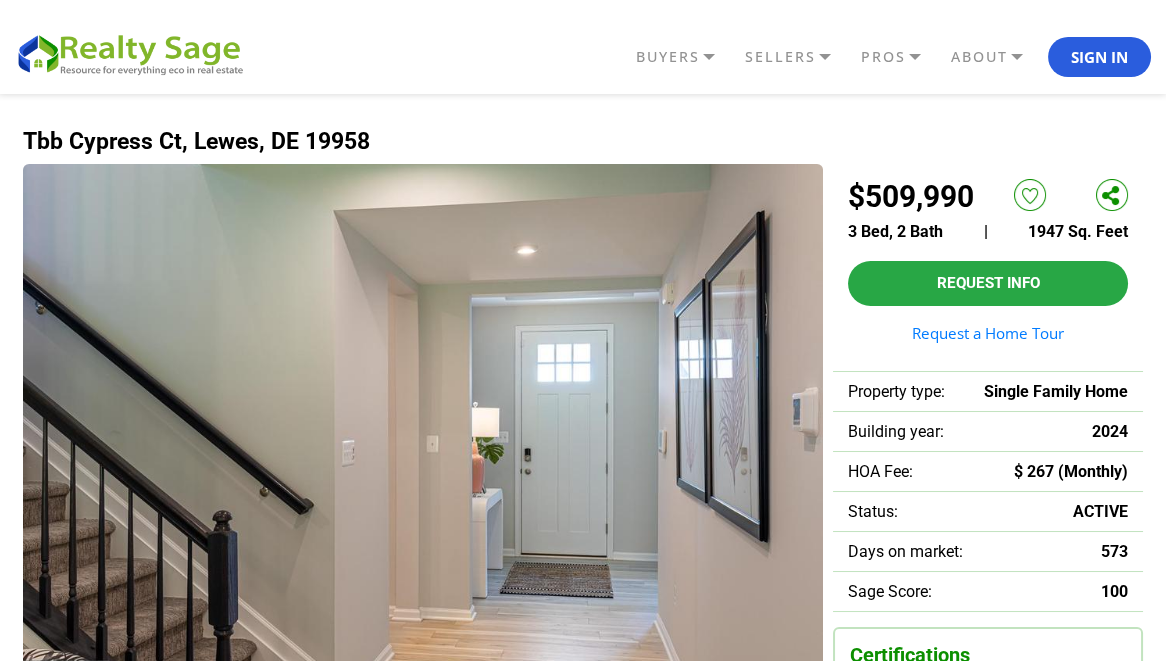 scroll, scrollTop: 200, scrollLeft: 0, axis: vertical 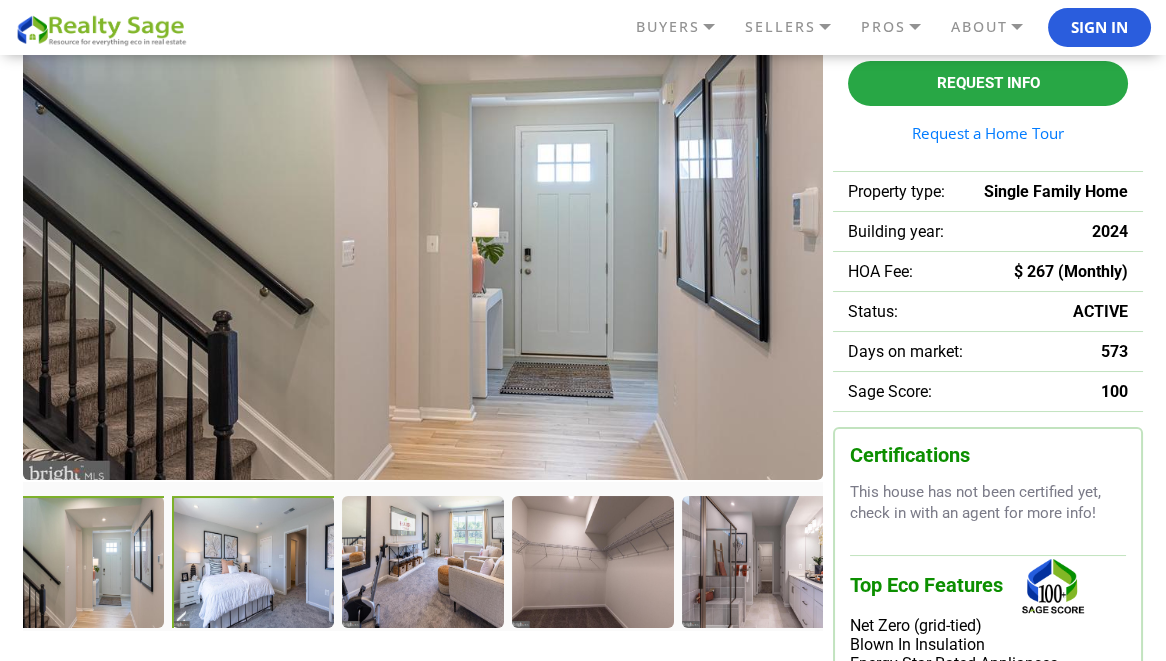 click at bounding box center [255, 564] 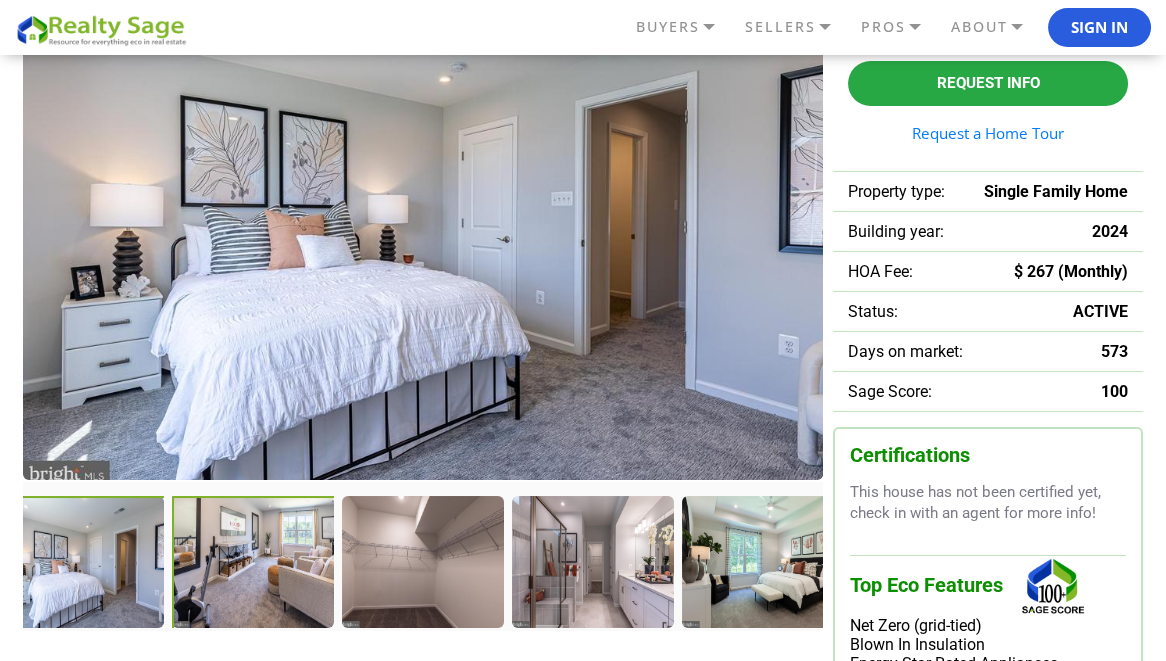 click at bounding box center (255, 564) 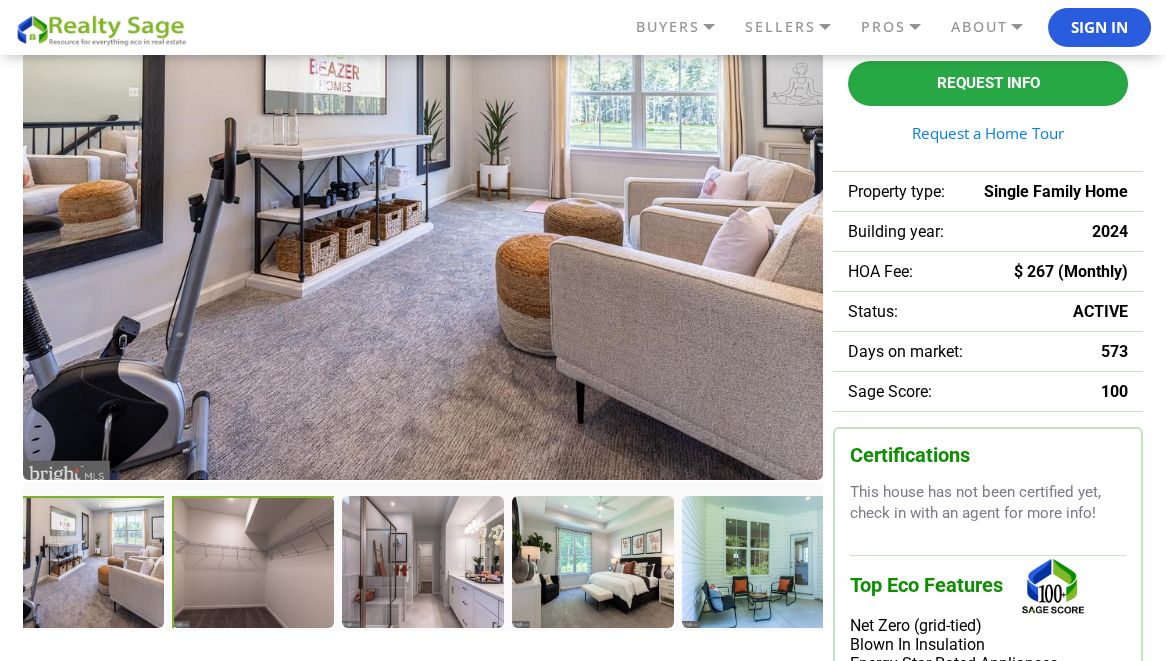 click at bounding box center (254, 563) 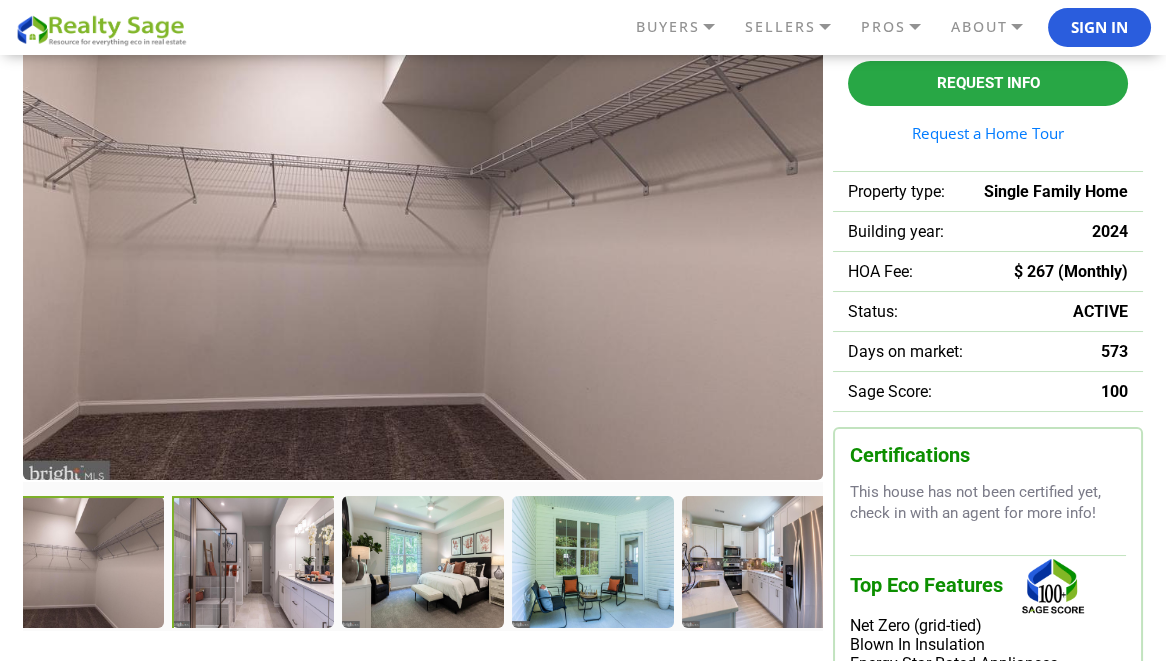 click at bounding box center (255, 564) 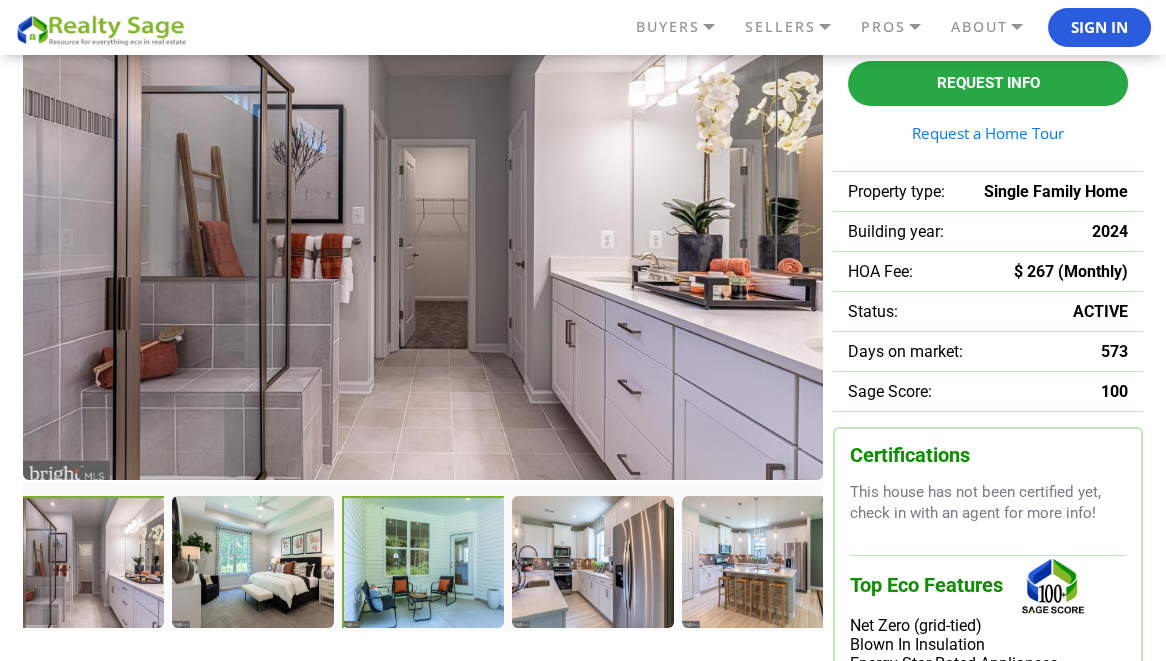 click at bounding box center [425, 564] 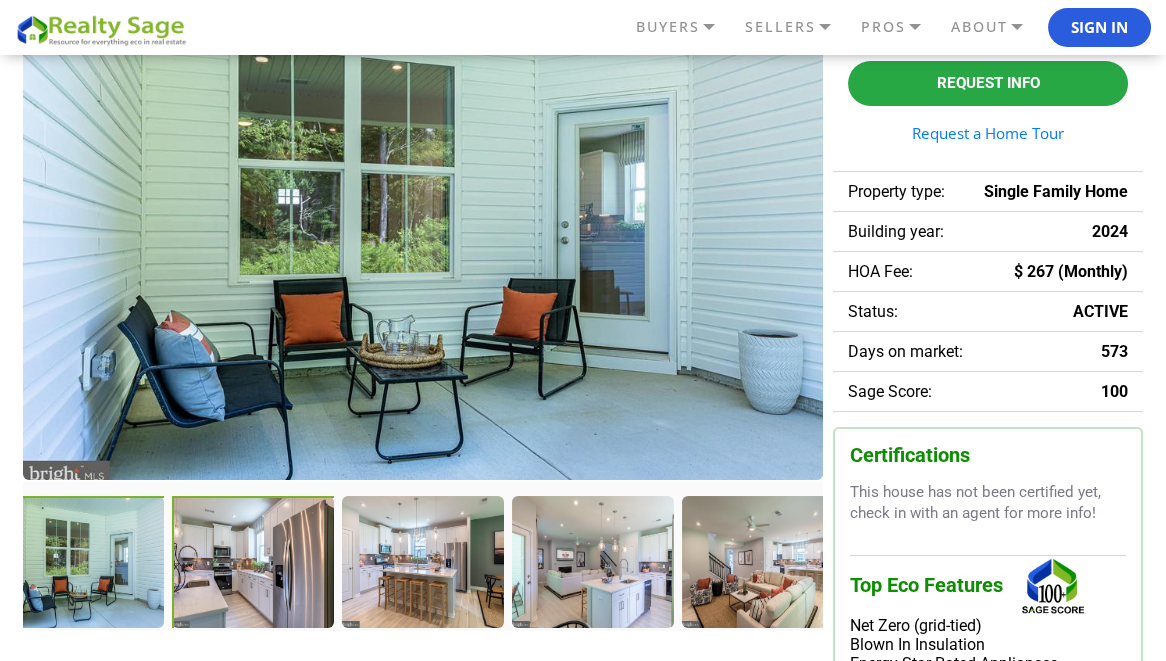 click at bounding box center [255, 564] 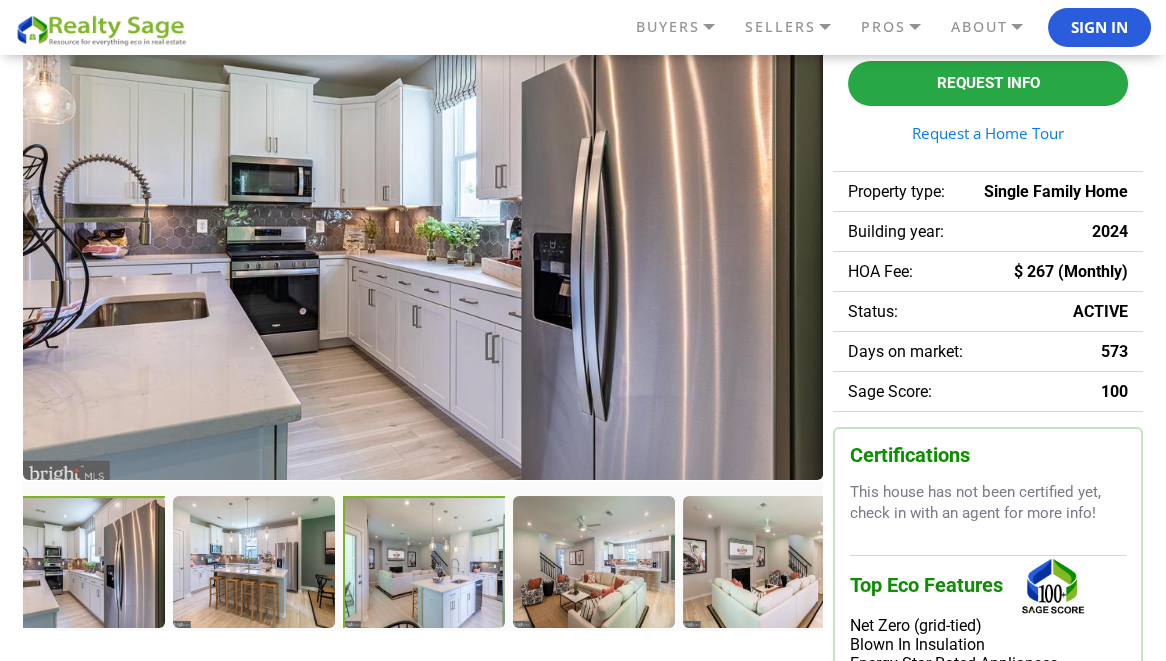 click at bounding box center [426, 564] 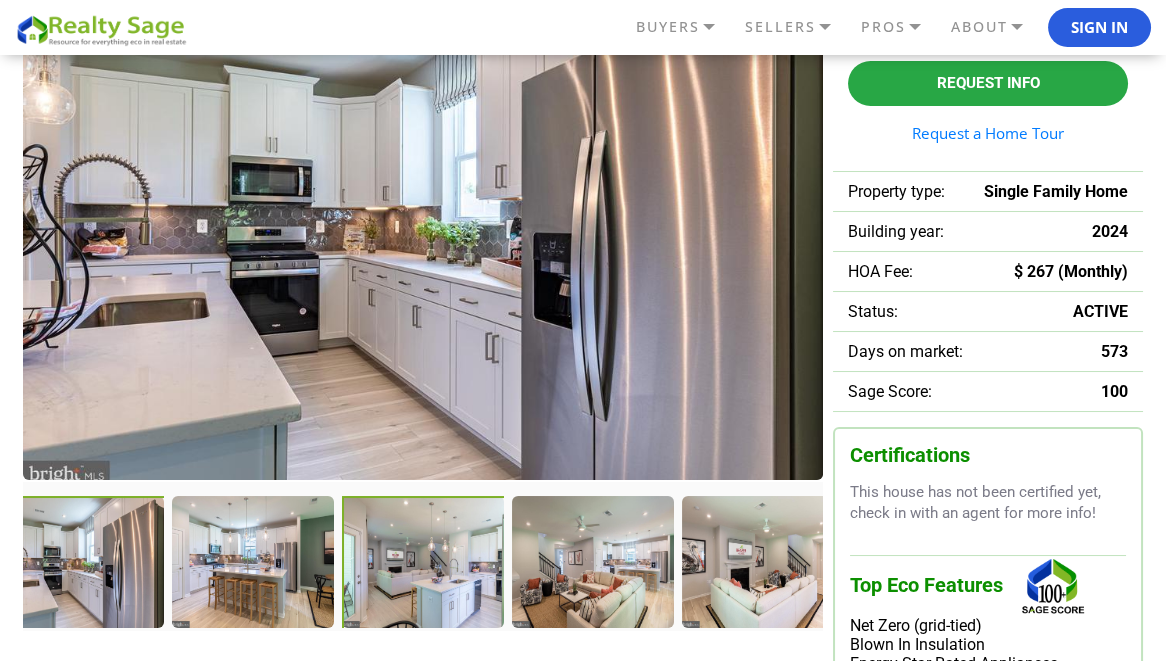 click at bounding box center (425, 564) 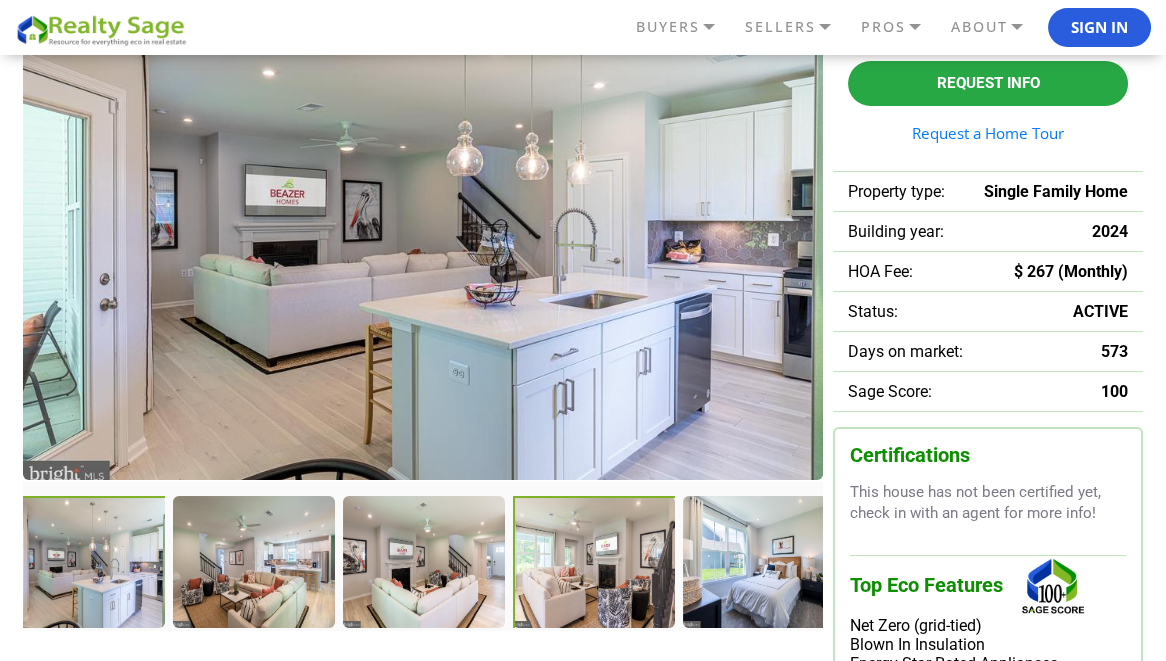 click at bounding box center (596, 564) 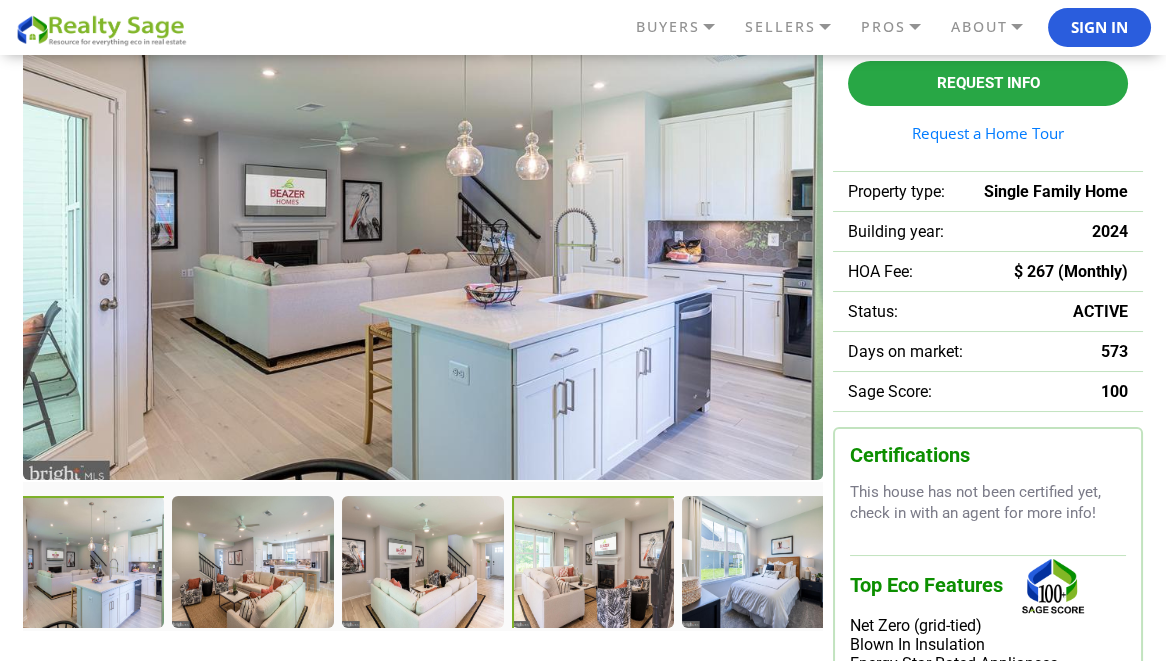 click at bounding box center (595, 564) 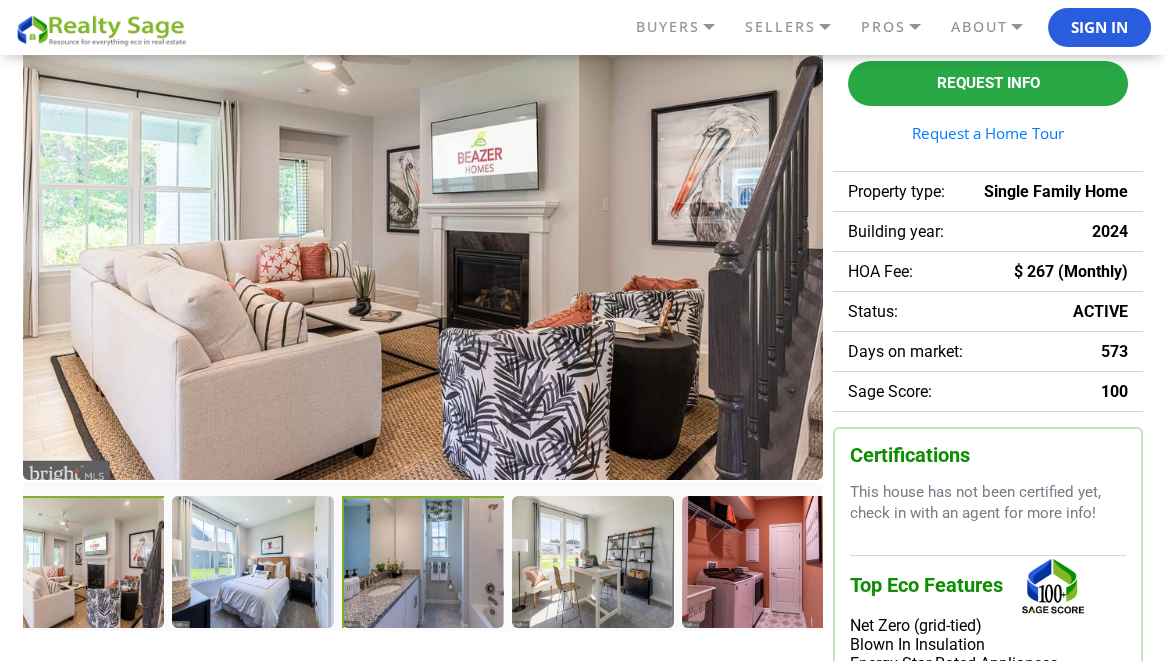 click at bounding box center [425, 564] 